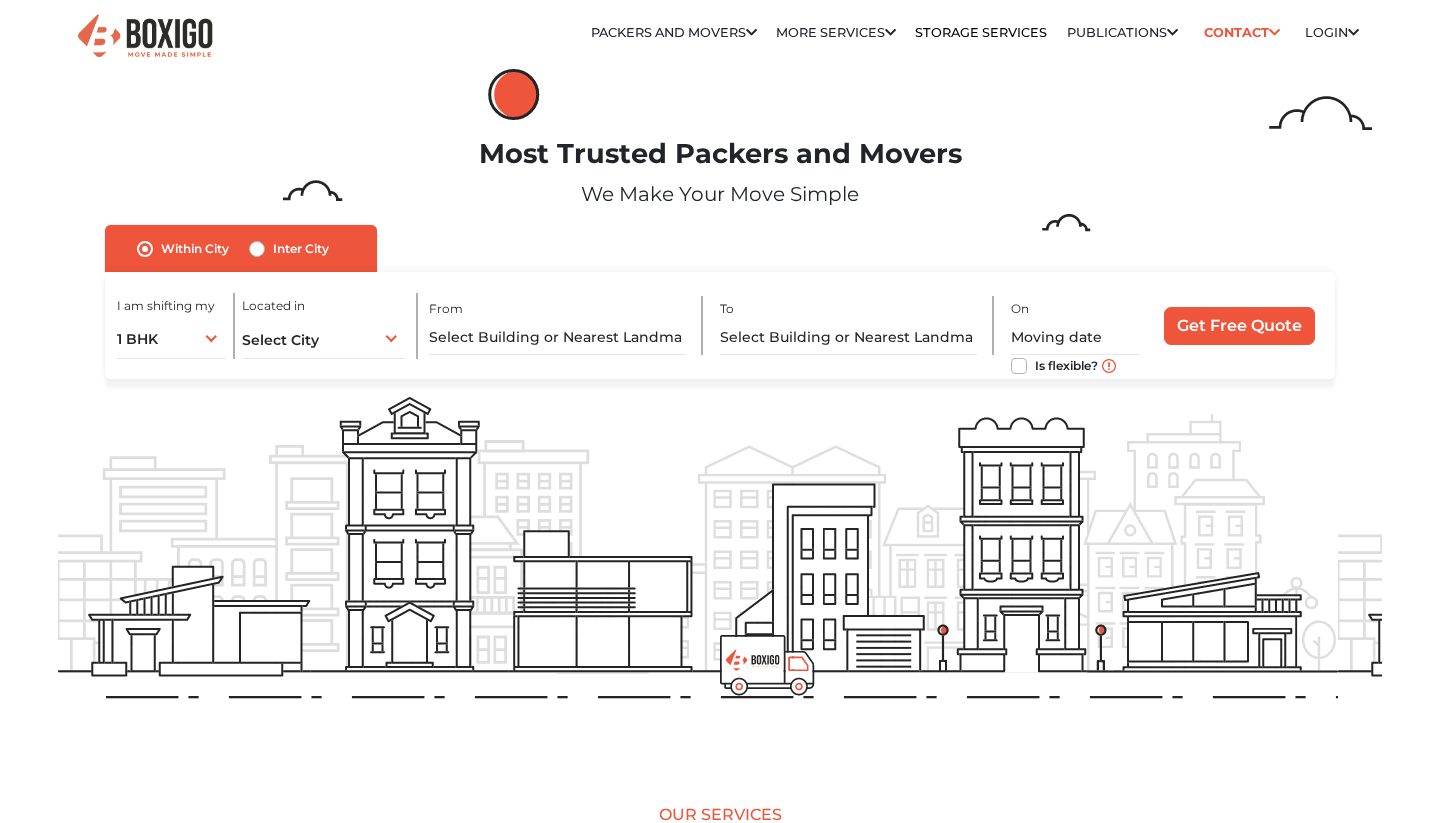 scroll, scrollTop: 0, scrollLeft: 0, axis: both 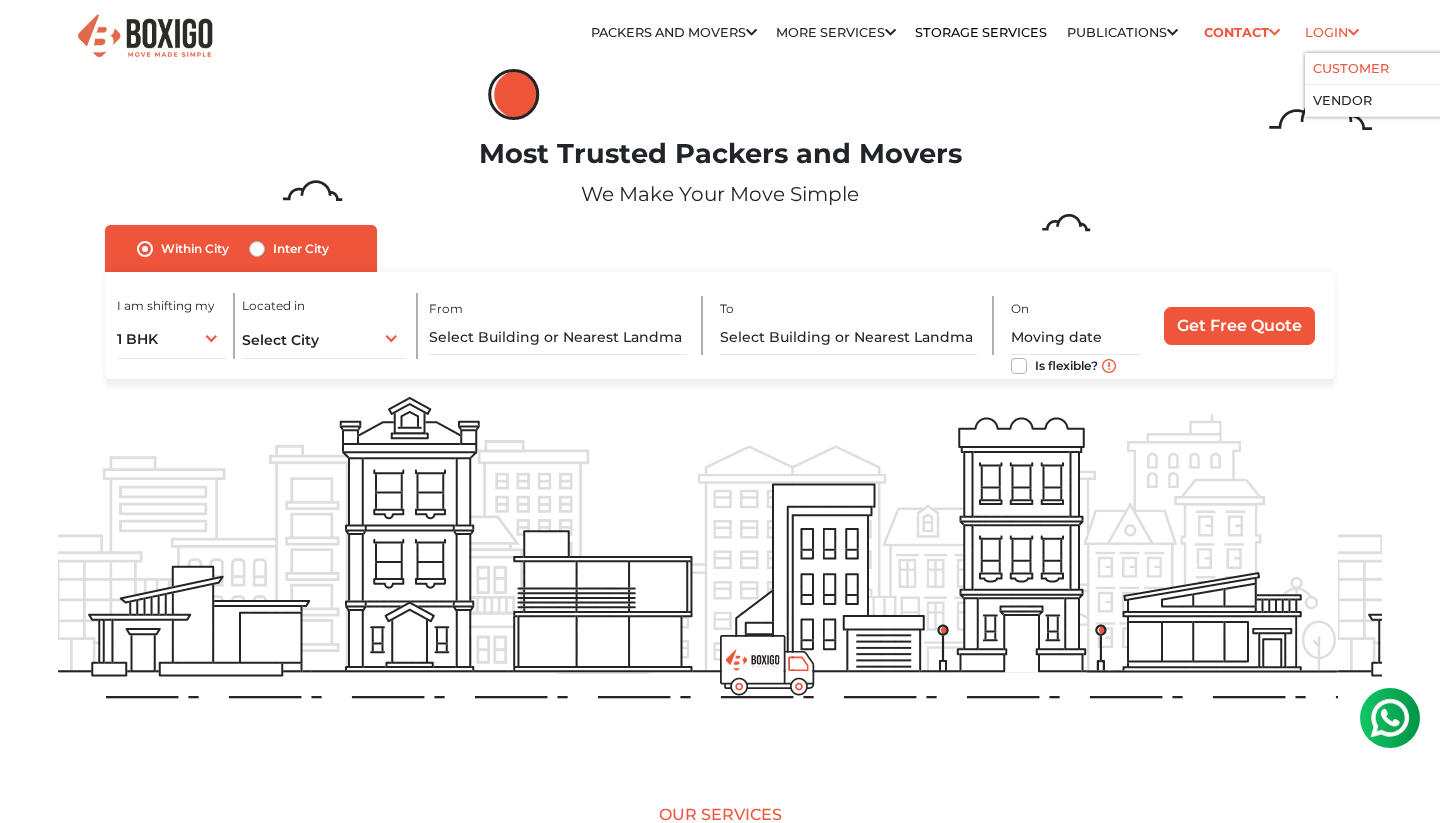 click on "Customer" at bounding box center [1351, 68] 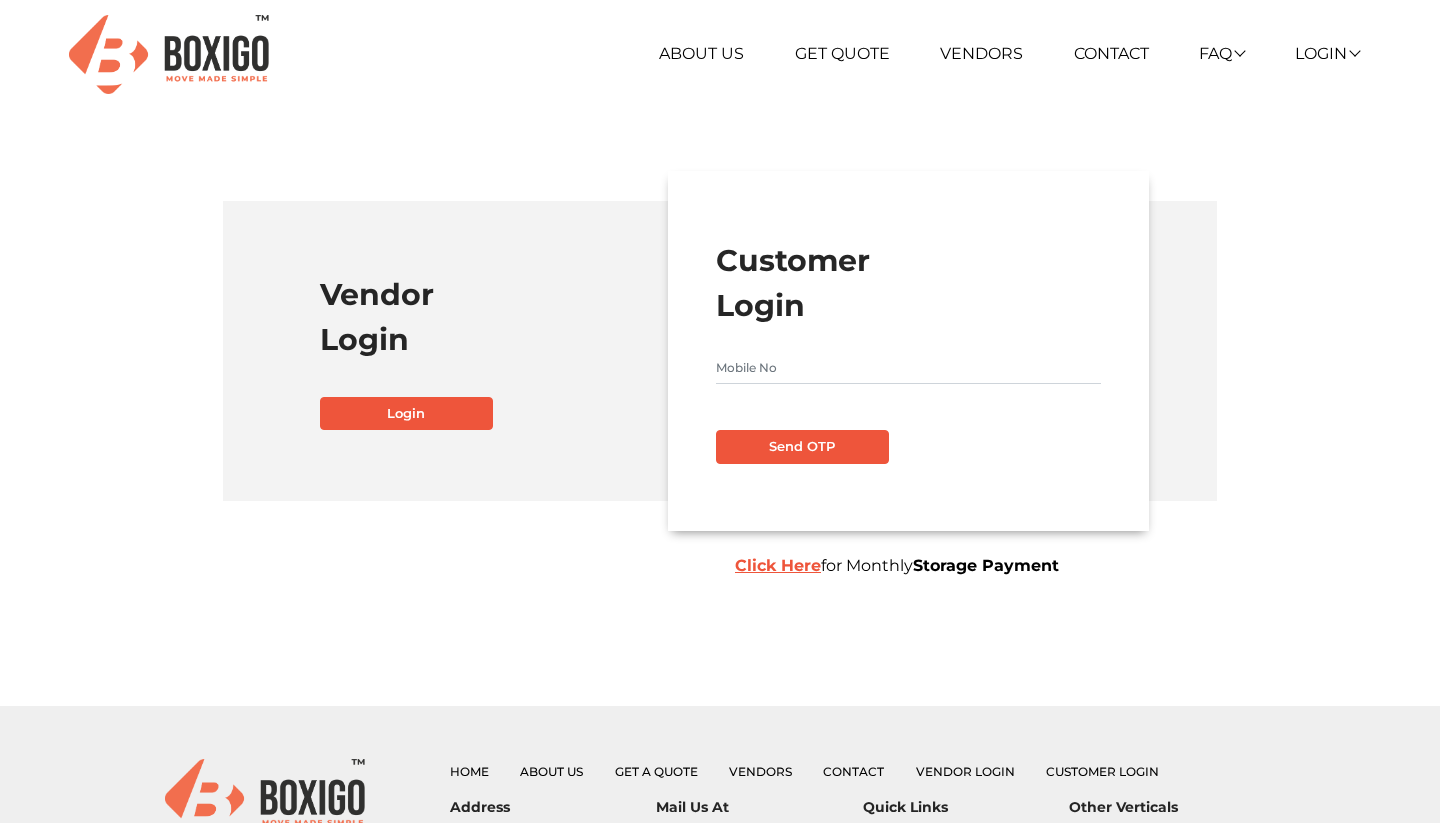 scroll, scrollTop: 0, scrollLeft: 0, axis: both 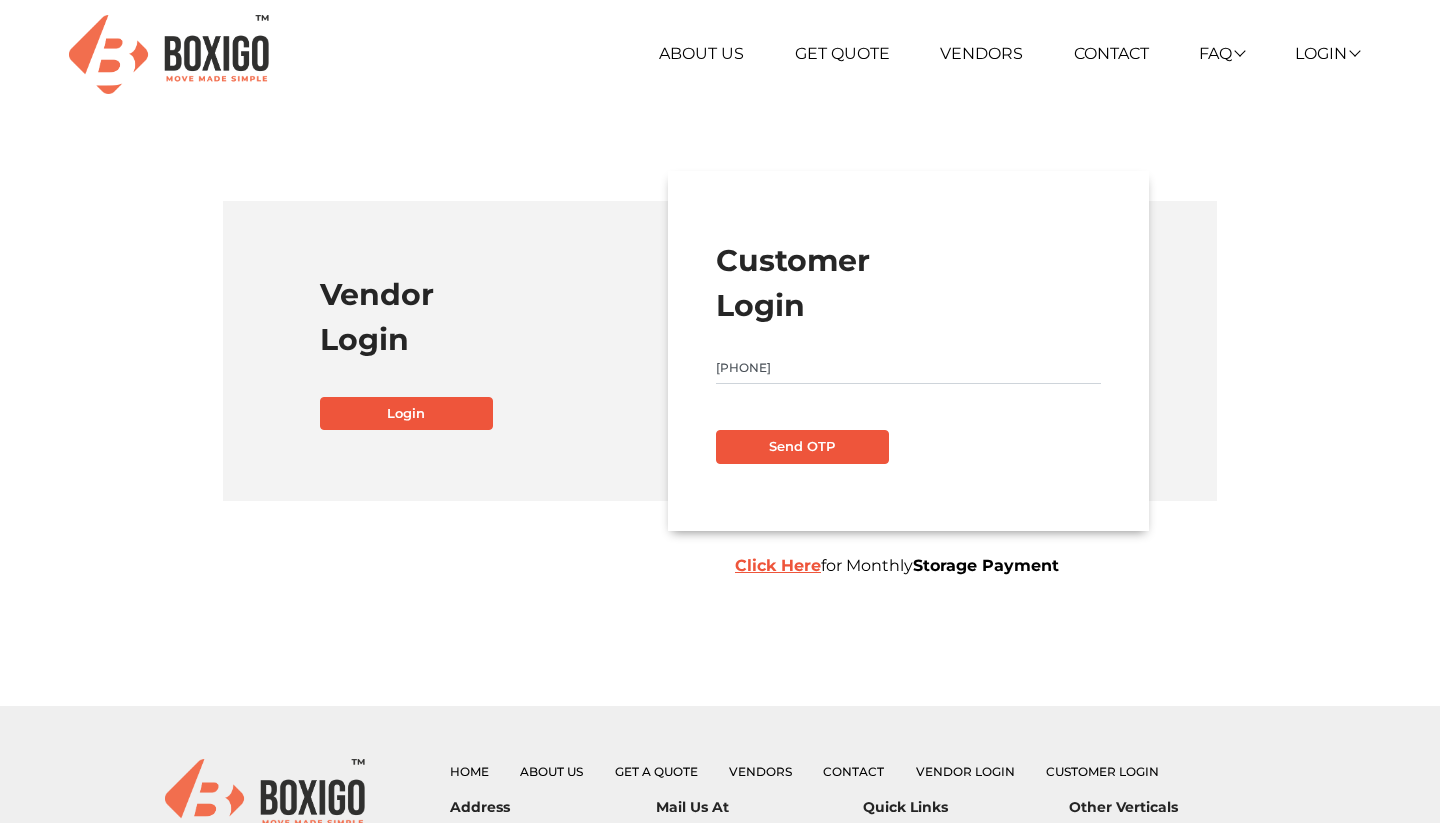 type on "9008411785" 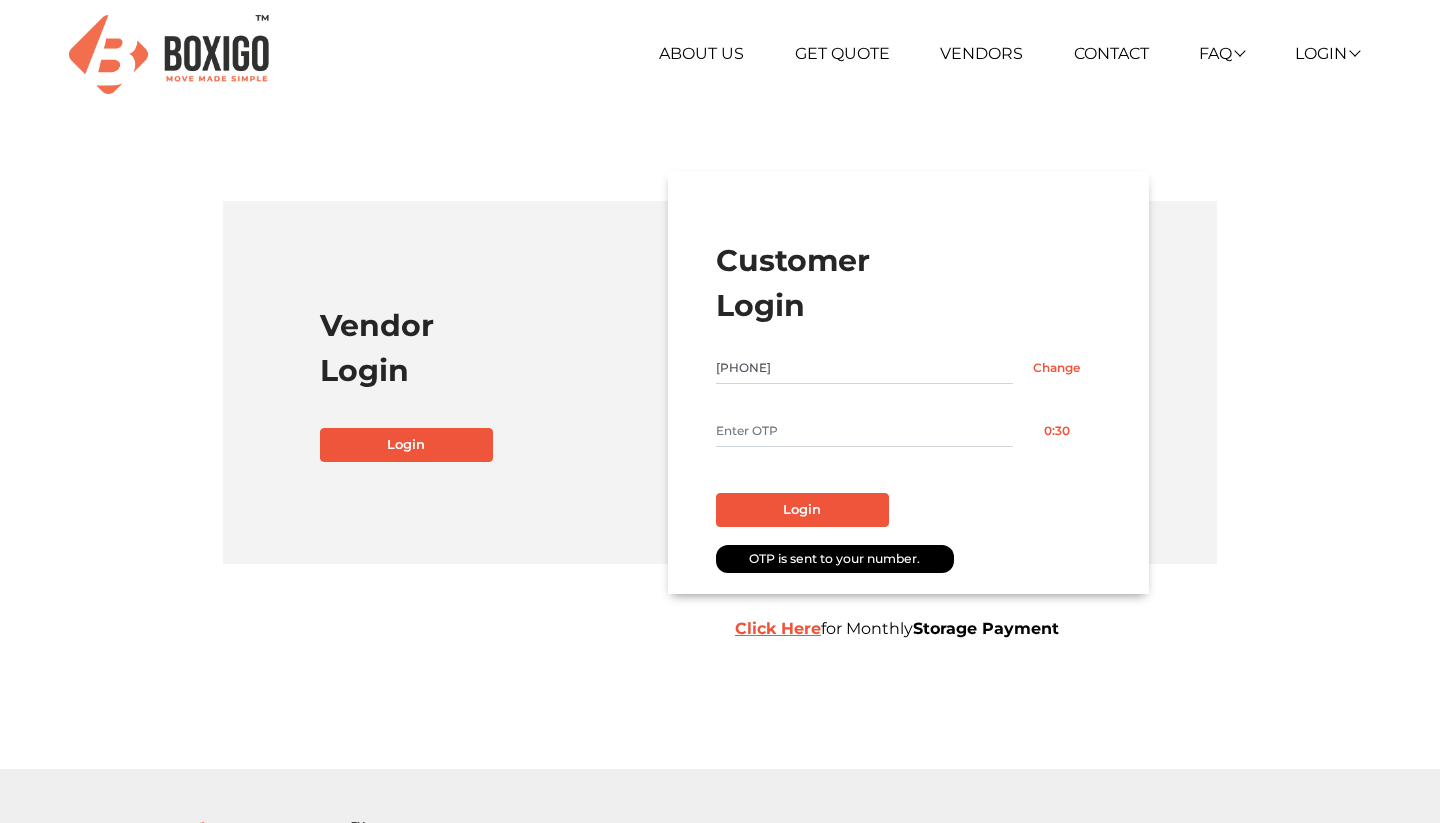 click at bounding box center (864, 431) 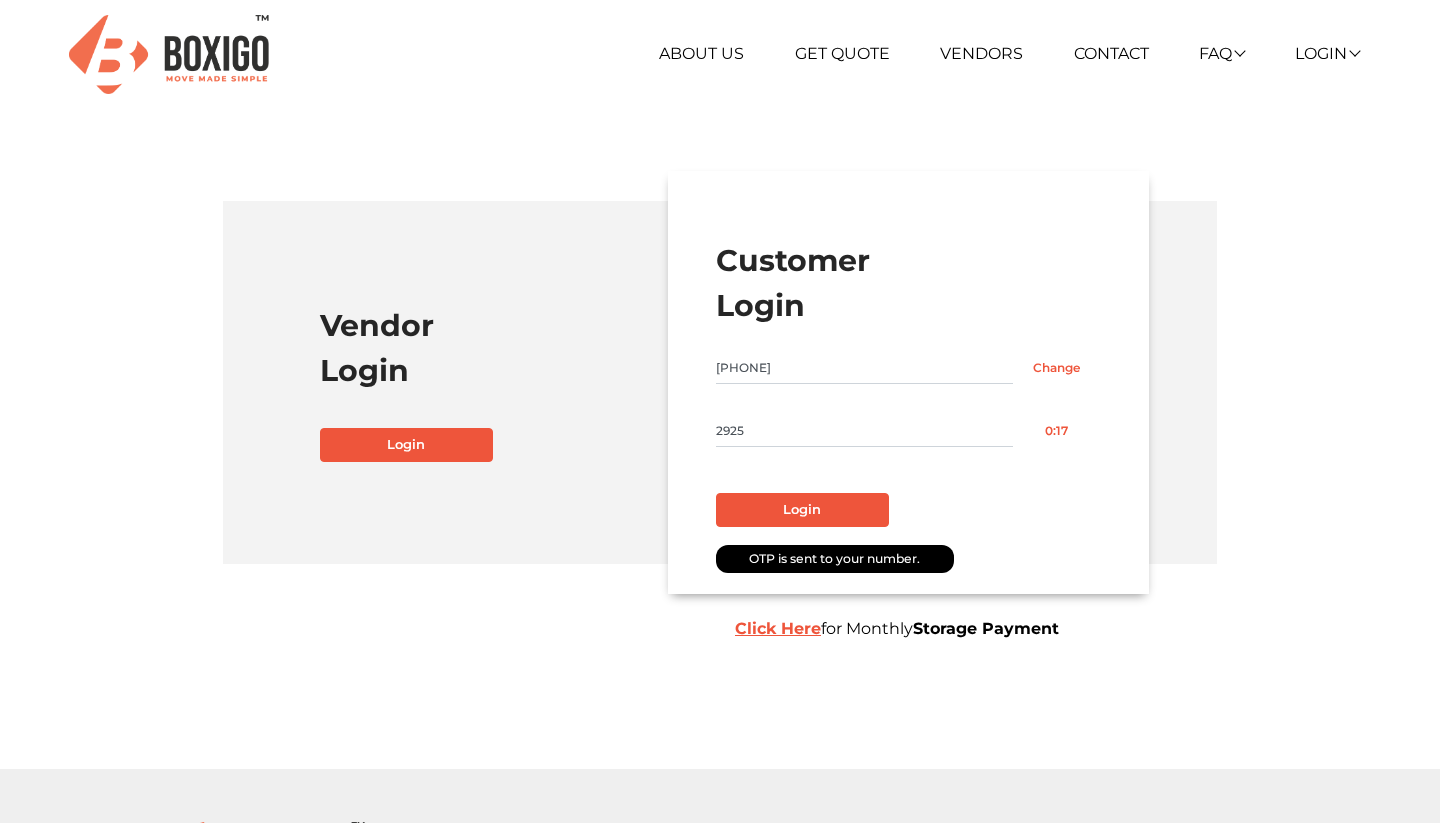 type on "2925" 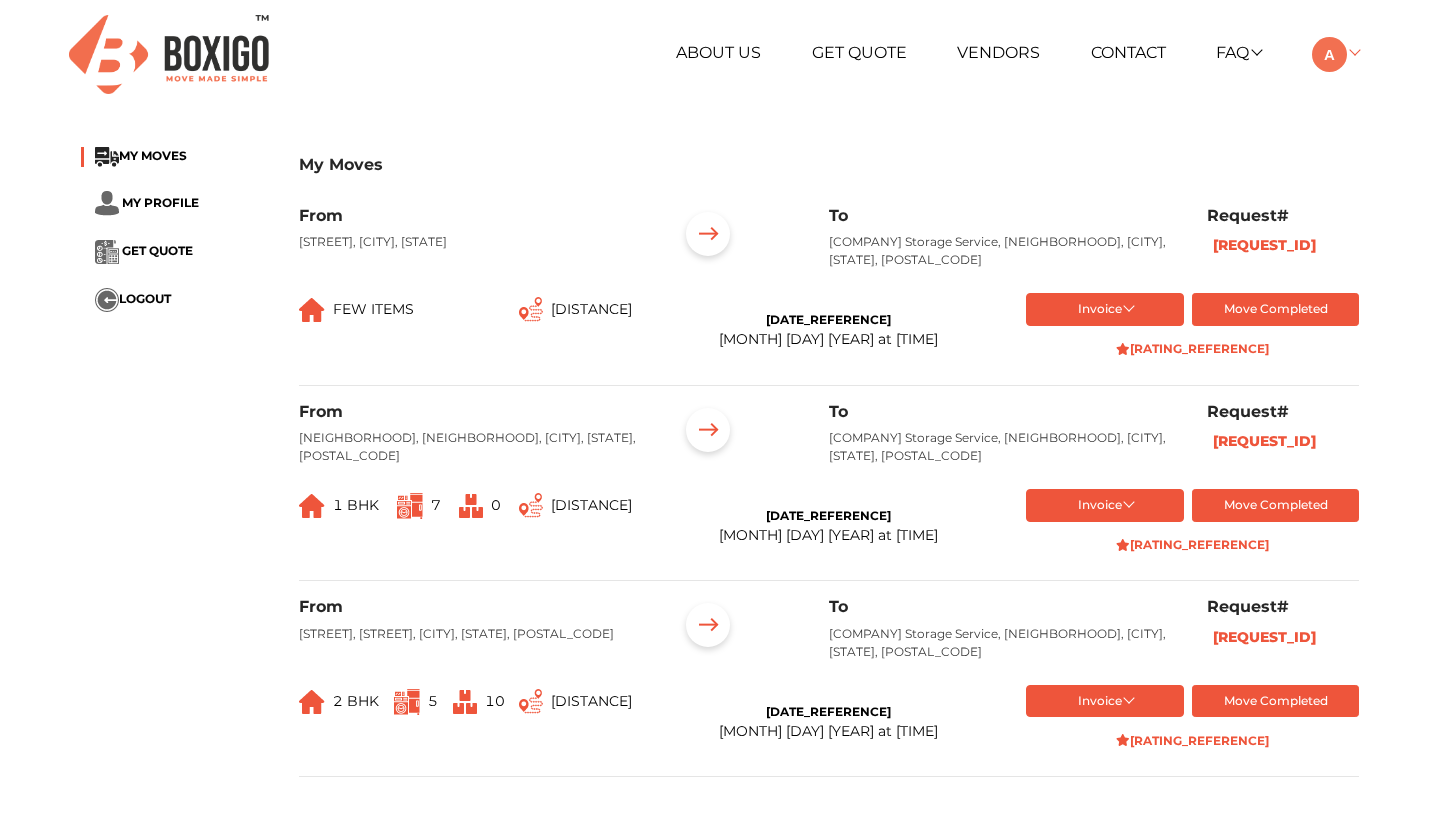 click at bounding box center (1238, 52) 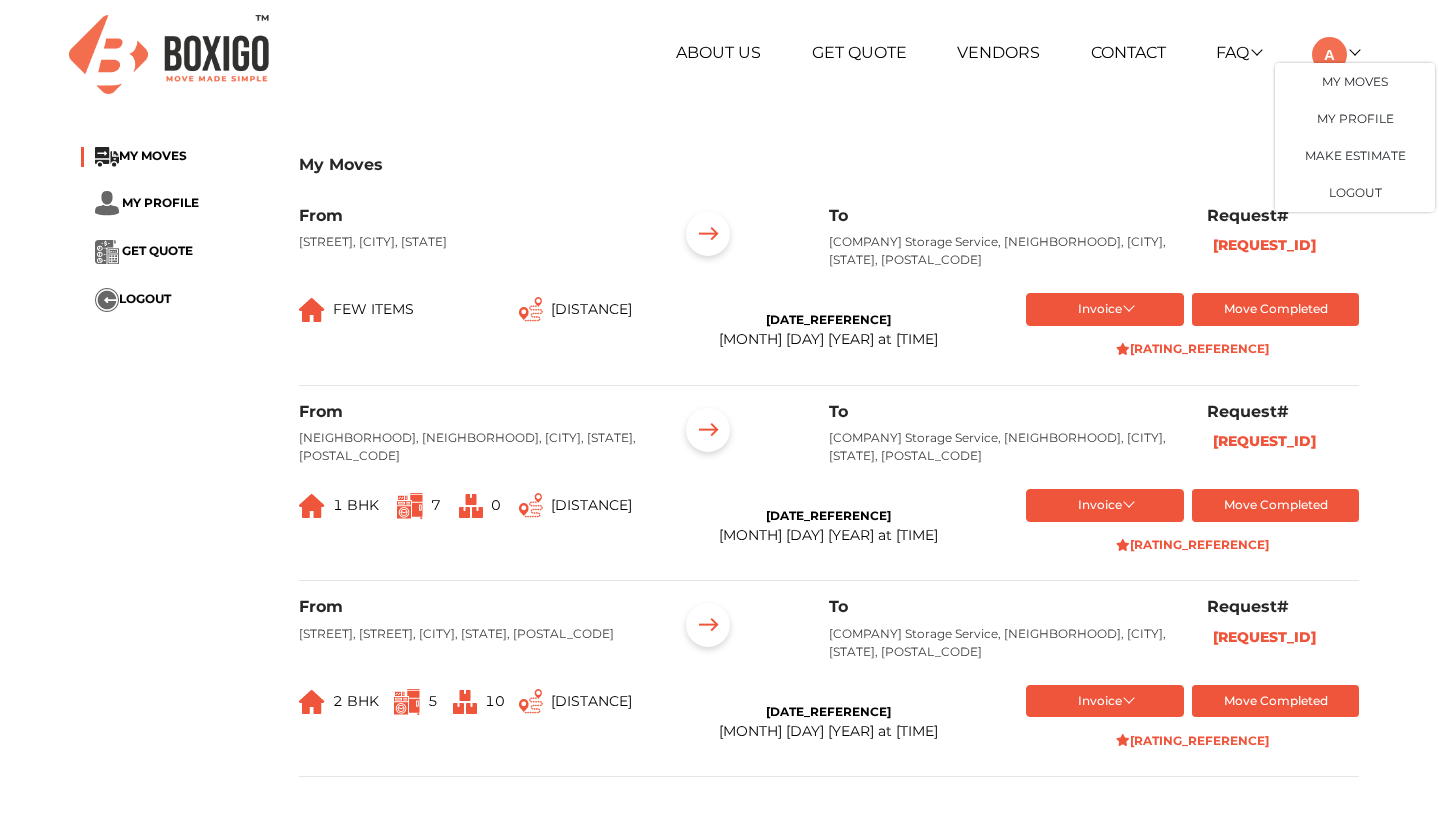 click on "My Moves    MY MOVES    MY PROFILE     GET QUOTE   LOGOUT  My Moves From  Rajajinagr
, Bengaluru, Karnataka To  Boxigo Storage Service, Koramangala, Bengaluru, Karnataka, 560047 Request#  E49504 FEW ITEMS 16.2 km Completed On Jul 15th 2024 at 8:37 pm Invoice token  Order summary balance  Order summary- 1 Final Invoice Bill List of Goods Move Completed  Rate Your Move   From  Btm Layout , BTM Layout,  Bengaluru,  Karnataka, 560076 To  Boxigo Storage Service, Koramangala,  Bengaluru,  Karnataka, 540047 Request#  E85000 1 BHK 7 0 3.8 km Completed On Jul 15th 2024 at 8:35 pm Invoice full  Order summary Final Invoice Bill List of Goods Move Completed  Rate Your Move   From  Rajajinagr, Rajajinagar,  Bengaluru,  Karnataka, 560010 To  Boxigo Storage Service, Koramangala,  Bengaluru,  Karnataka, 540047 Request#  E89288 2 BHK 5 10 13.1 km Completed On Jul 15th 2024 at 8:35 pm Invoice token  Order summary balance  Order summary- 1 Final Invoice Bill List of Goods Move Completed  Rate Your Move" at bounding box center (720, 470) 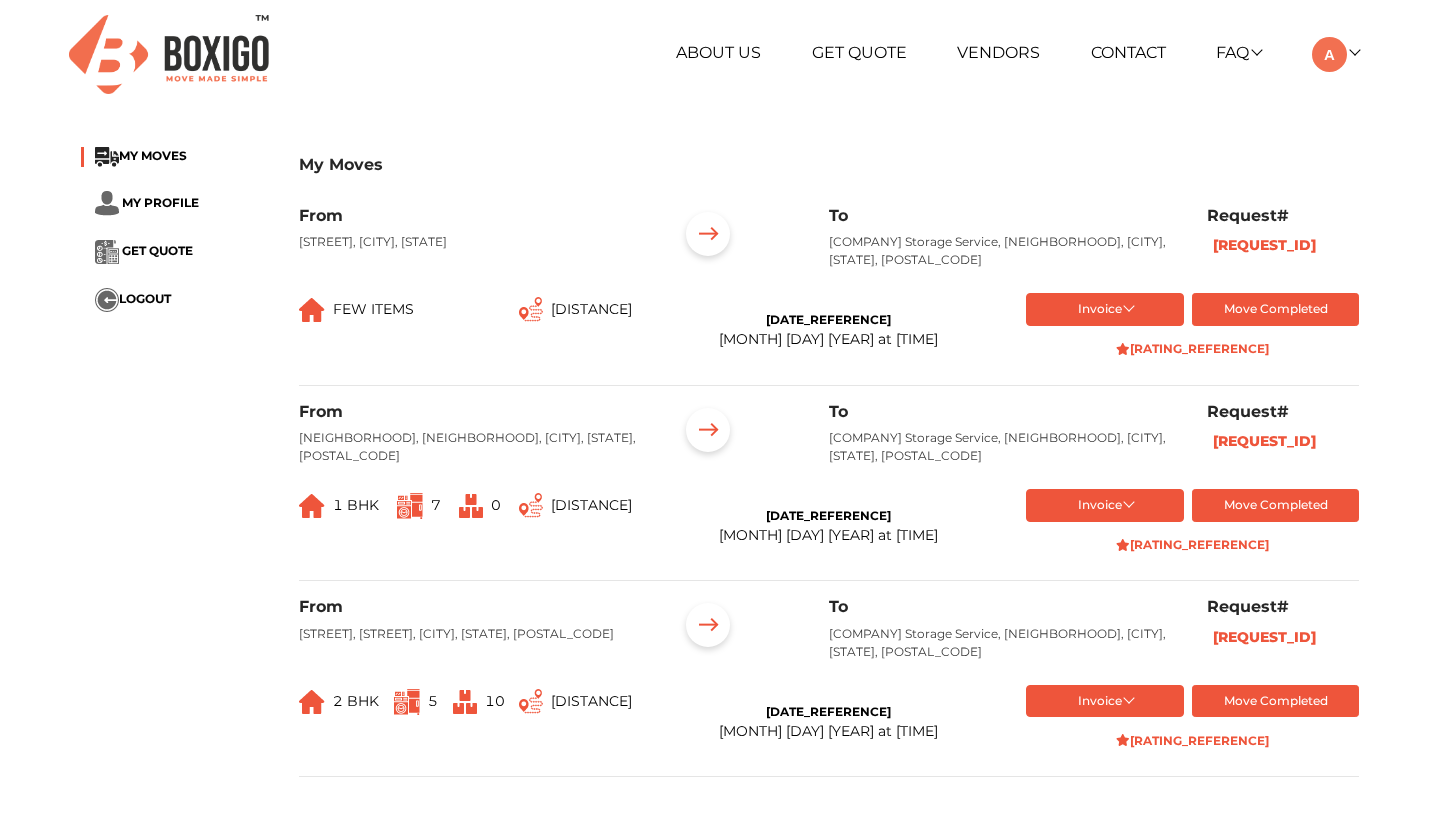 scroll, scrollTop: 0, scrollLeft: 0, axis: both 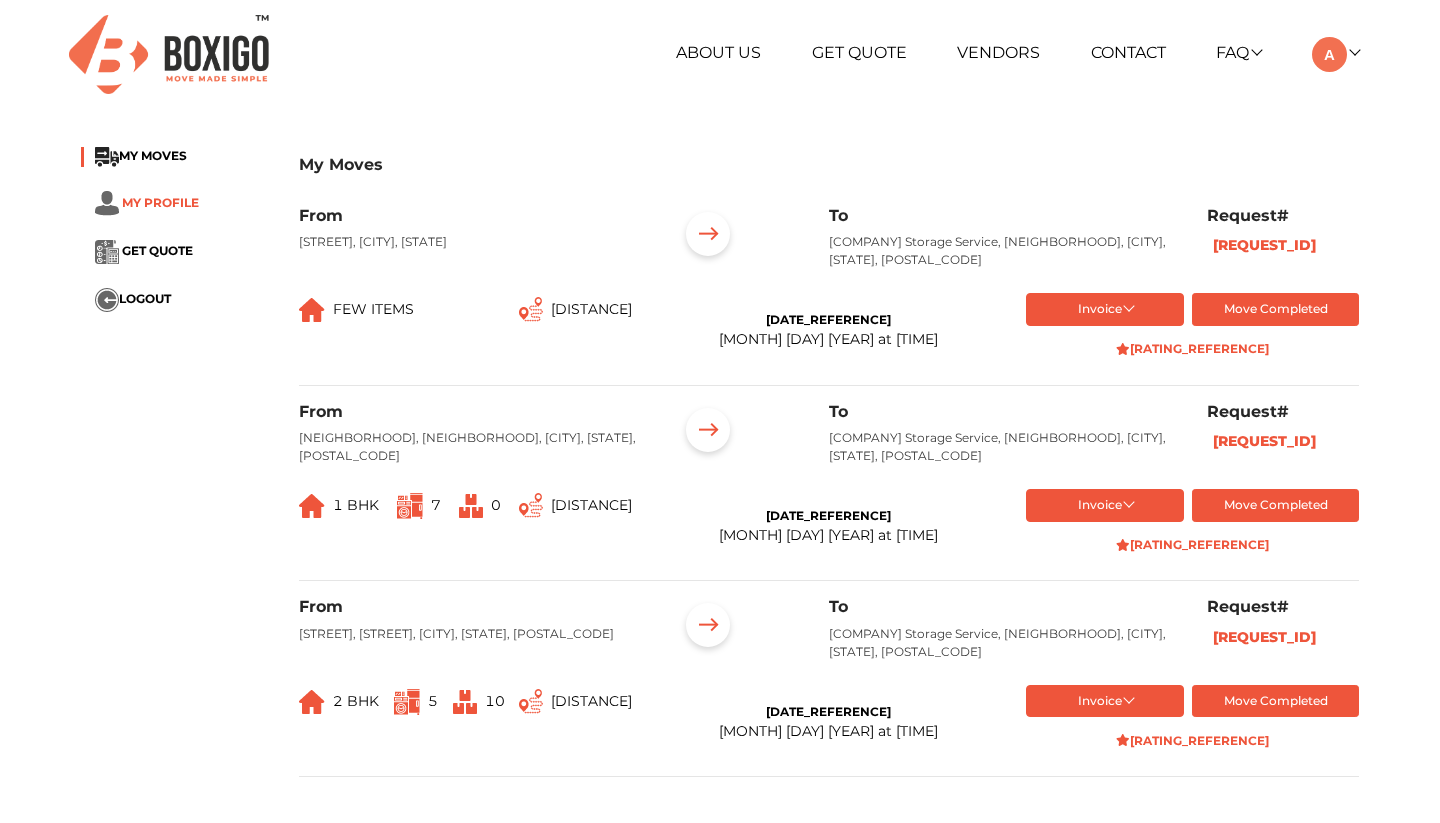 click on "MY PROFILE" at bounding box center [160, 201] 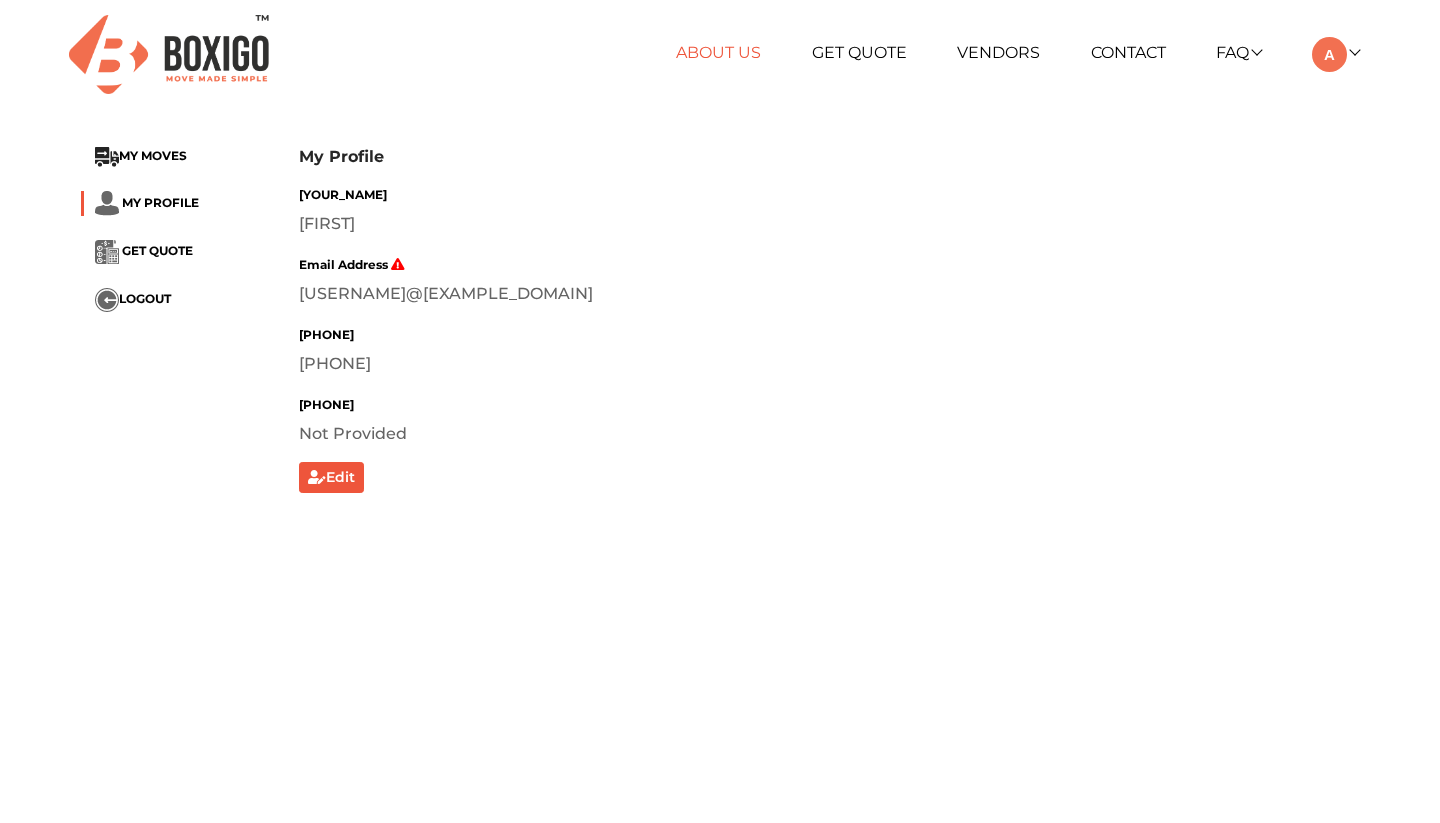 click on "About Us" at bounding box center [718, 52] 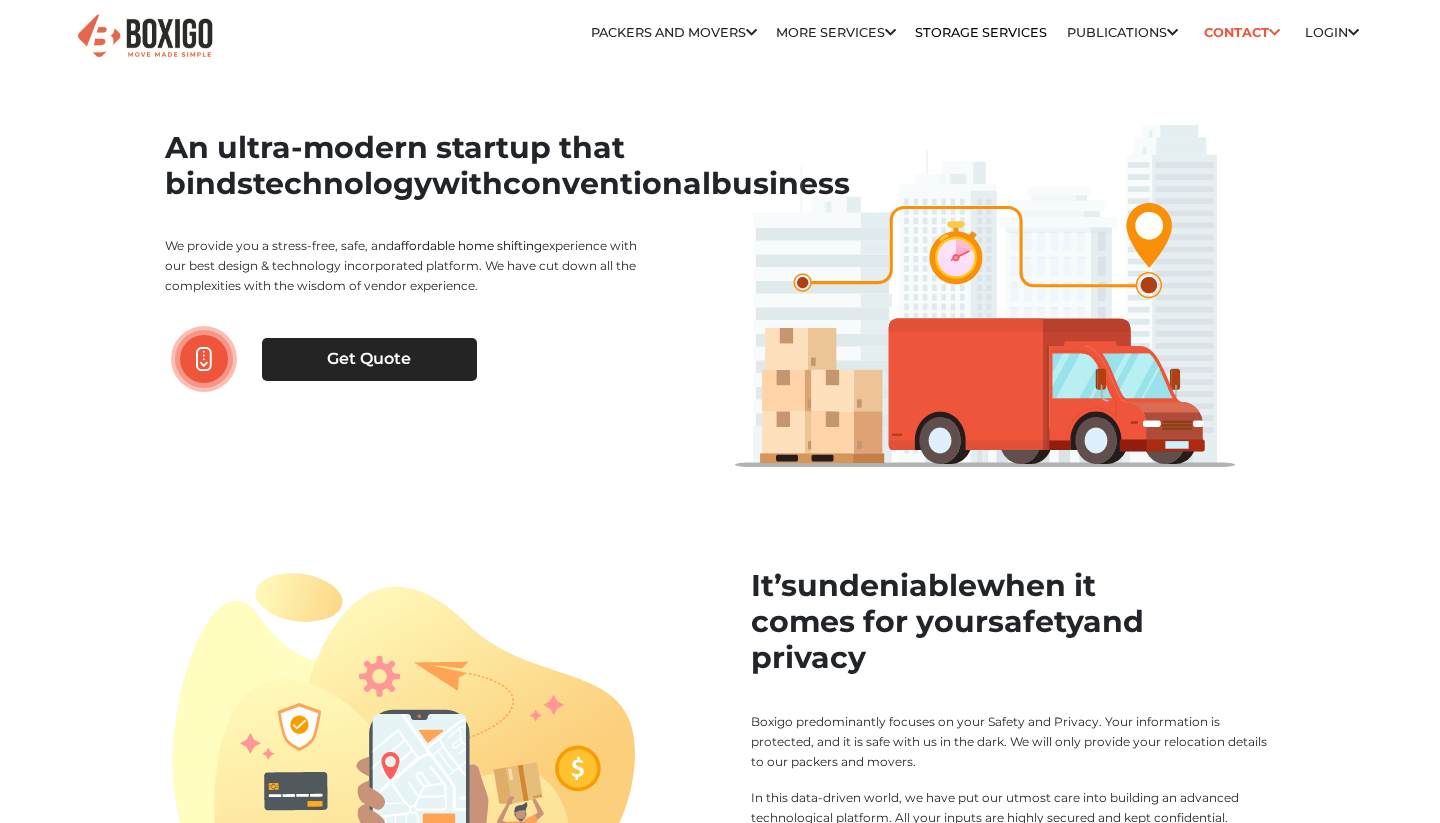 scroll, scrollTop: 0, scrollLeft: 0, axis: both 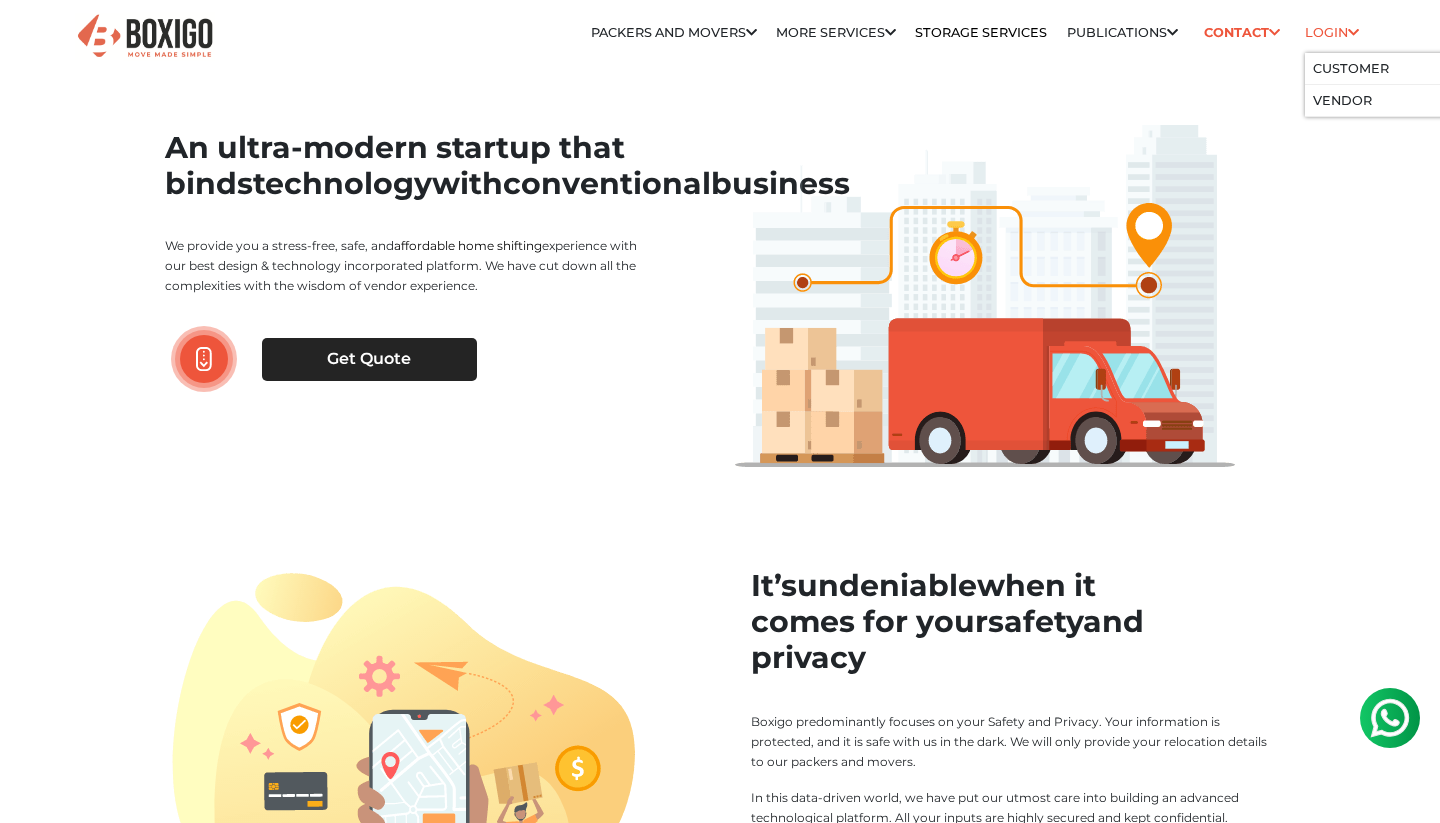 click on "Login" at bounding box center (836, 32) 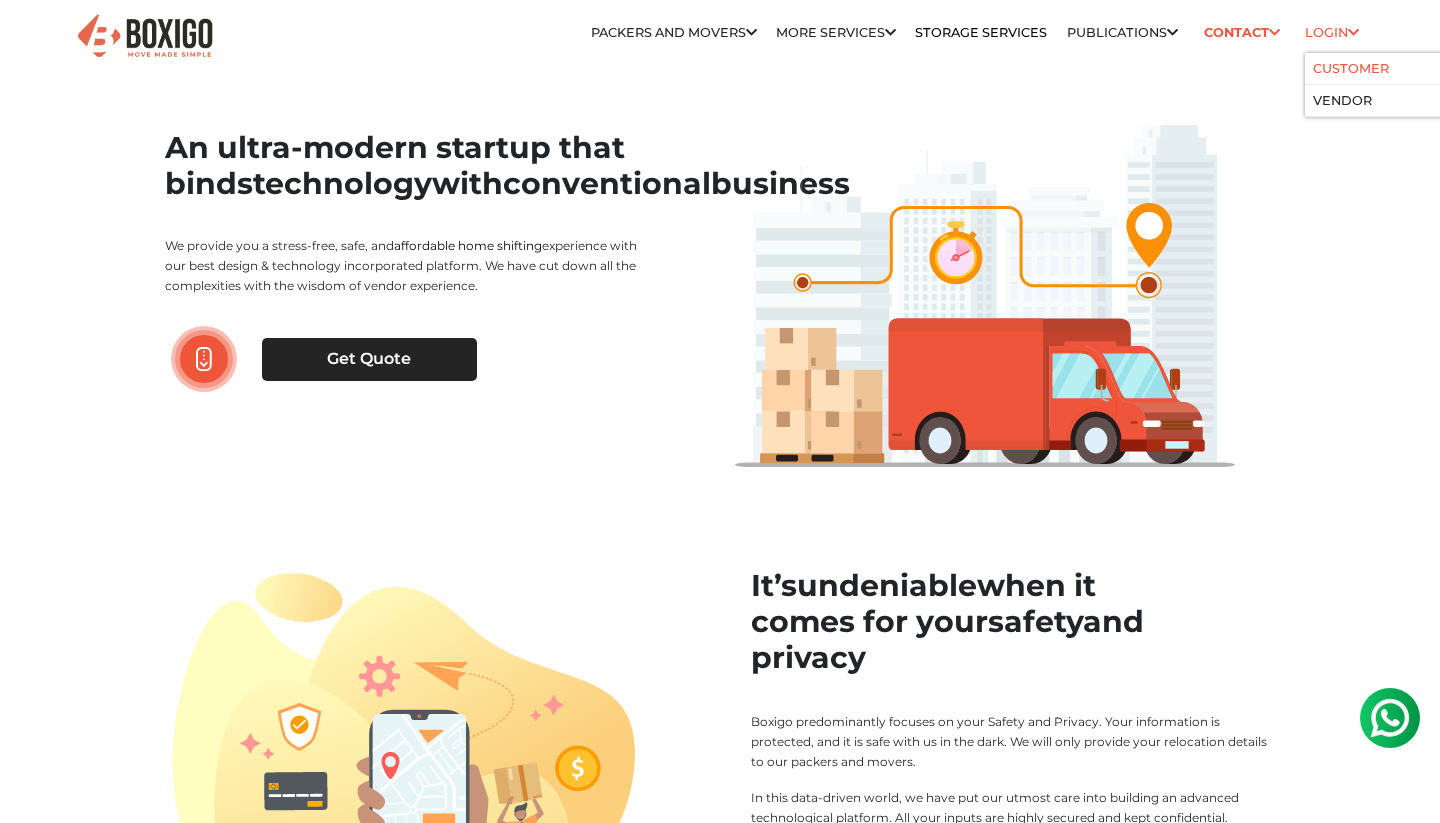 click on "Customer" at bounding box center (1351, 68) 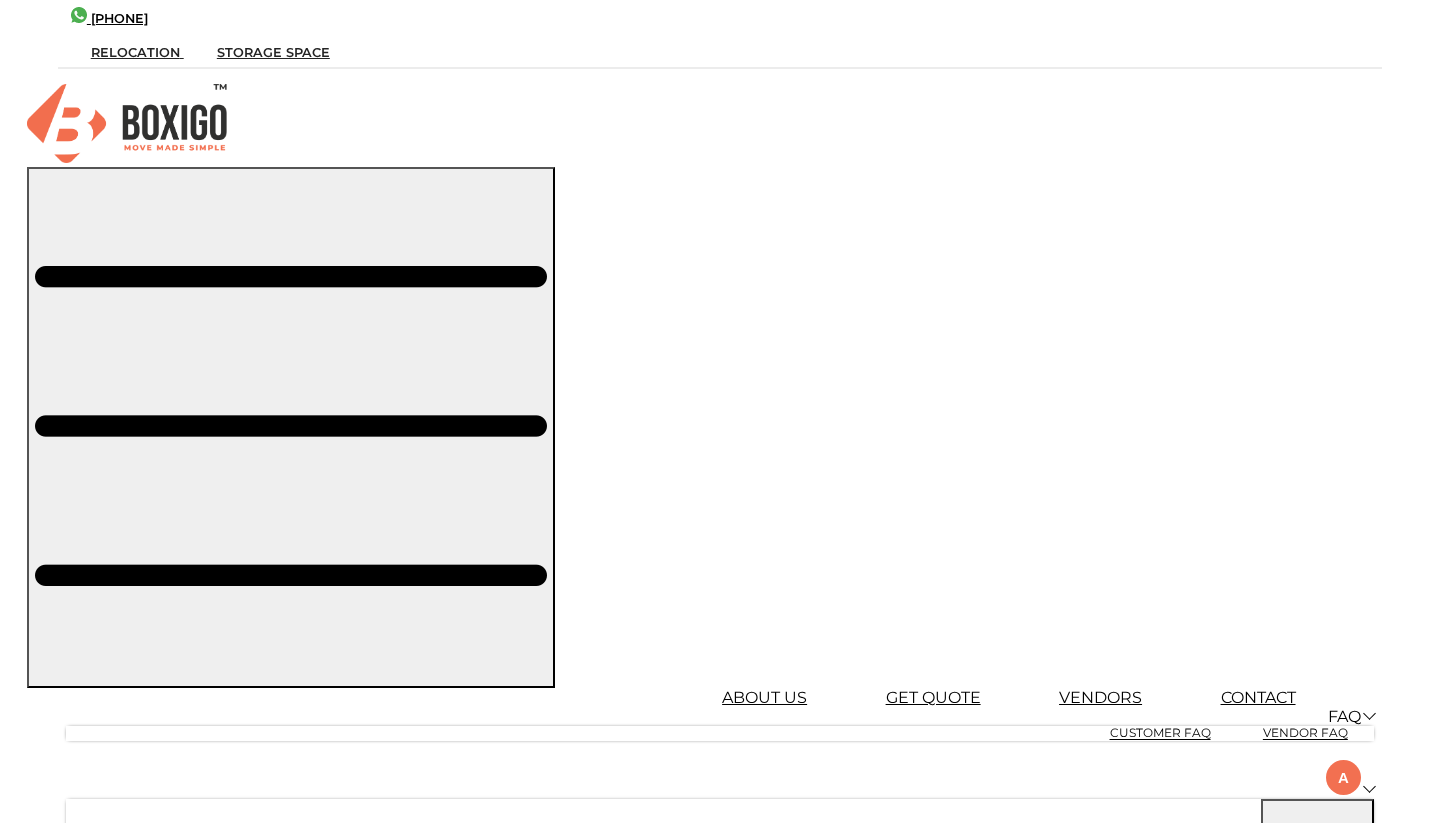 scroll, scrollTop: 0, scrollLeft: 0, axis: both 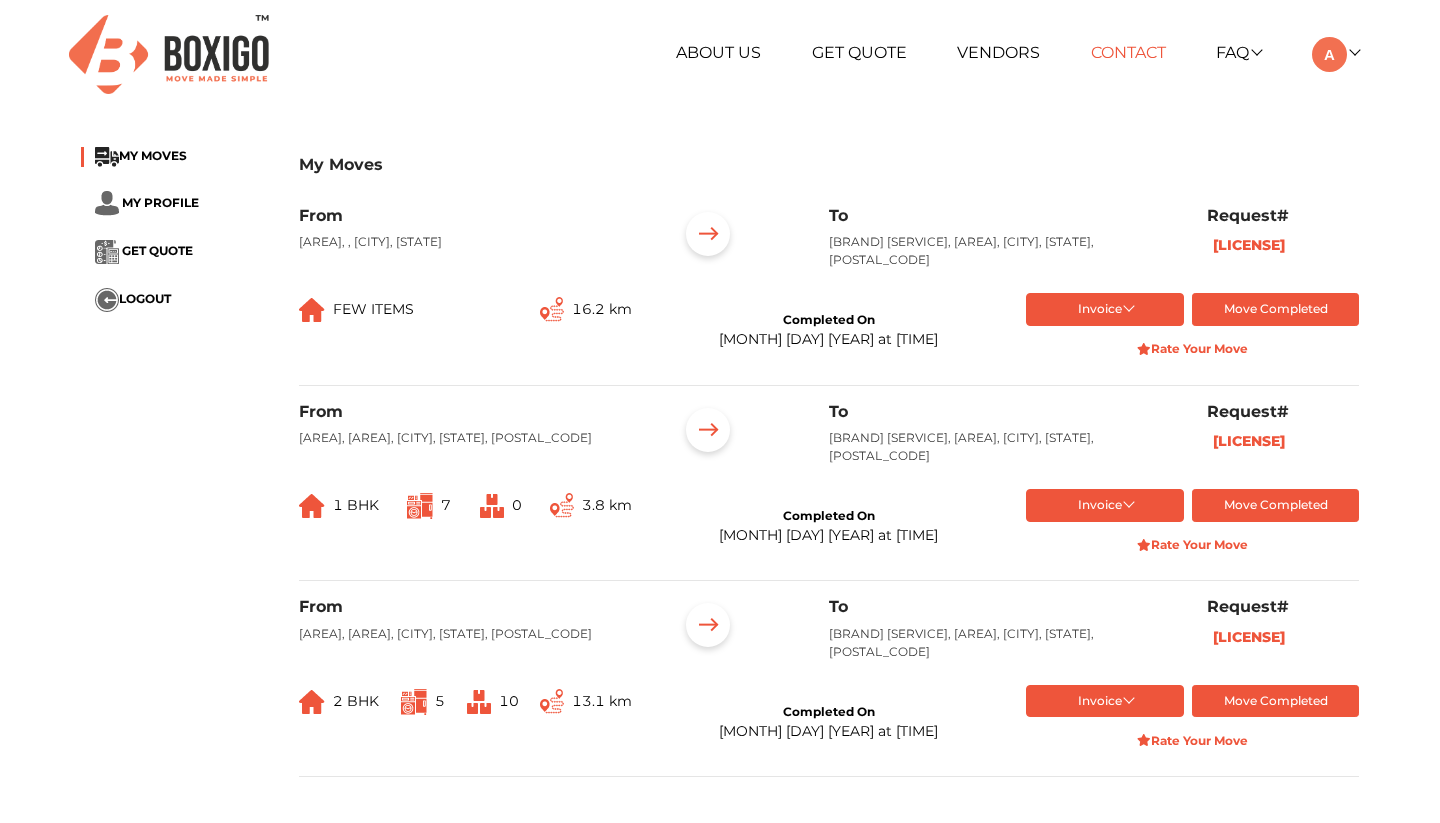 click on "Contact" at bounding box center [1128, 52] 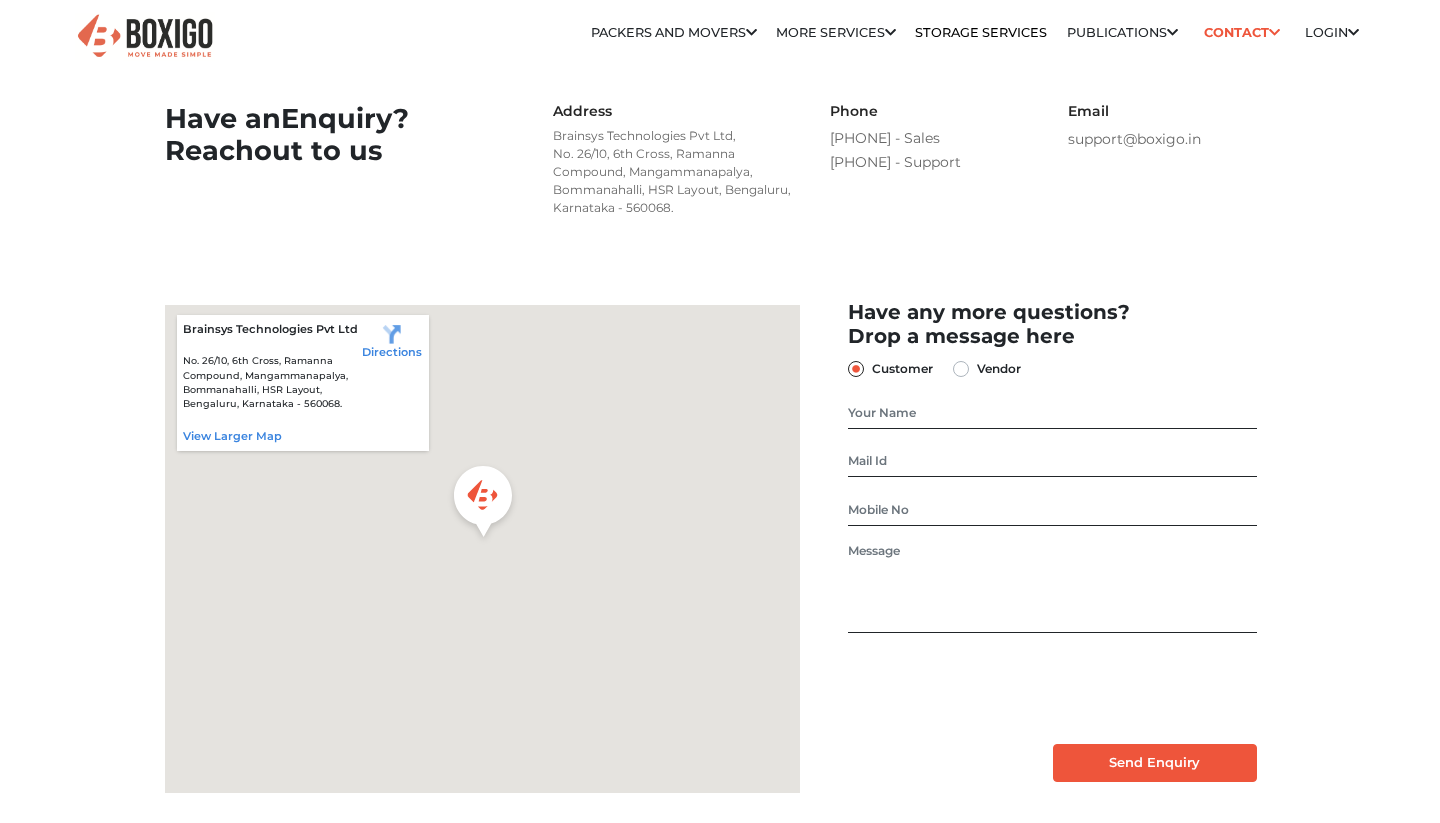 scroll, scrollTop: 0, scrollLeft: 0, axis: both 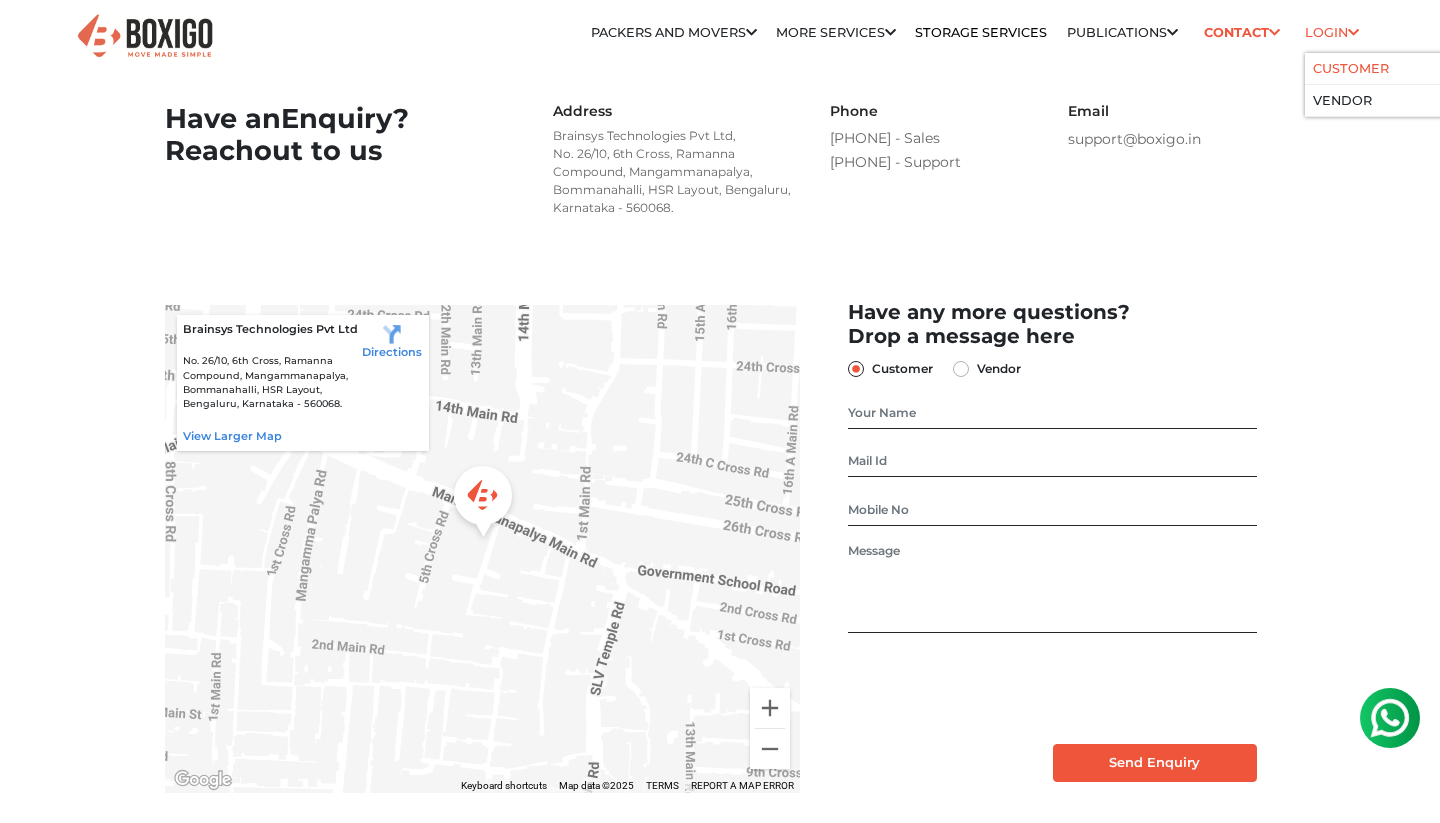click on "Customer" at bounding box center [1351, 68] 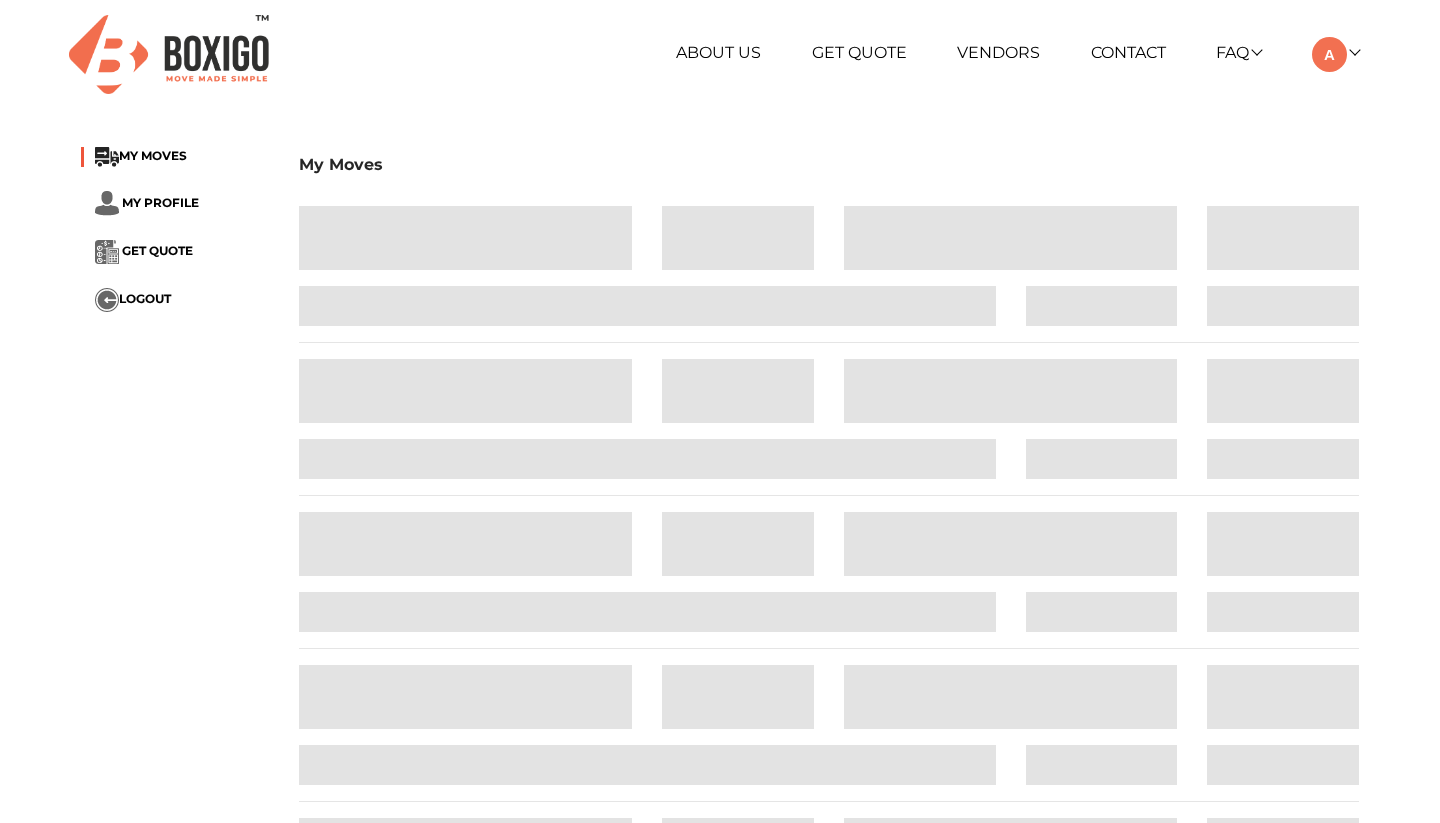 scroll, scrollTop: 0, scrollLeft: 0, axis: both 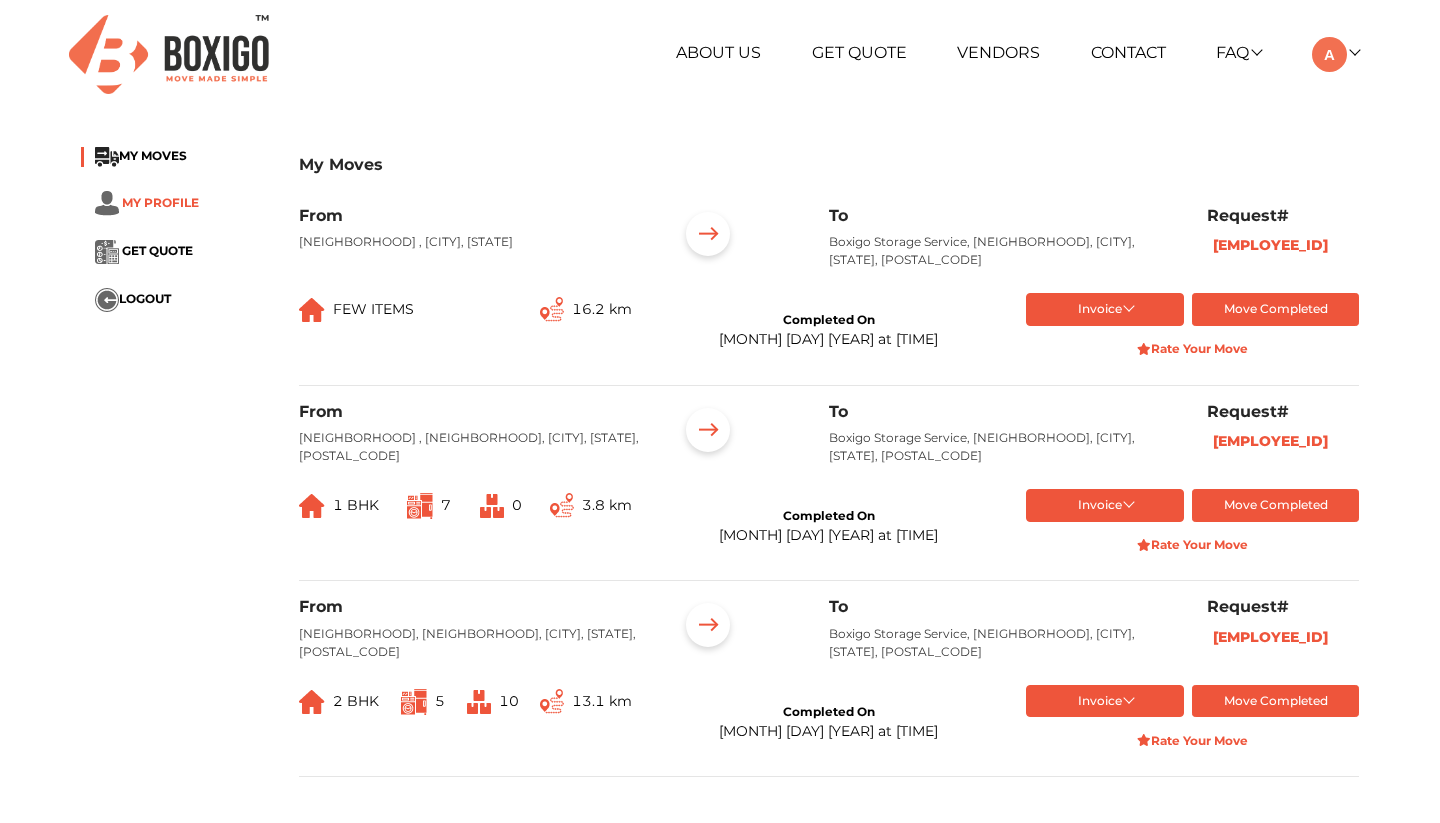 click on "MY PROFILE" at bounding box center [160, 201] 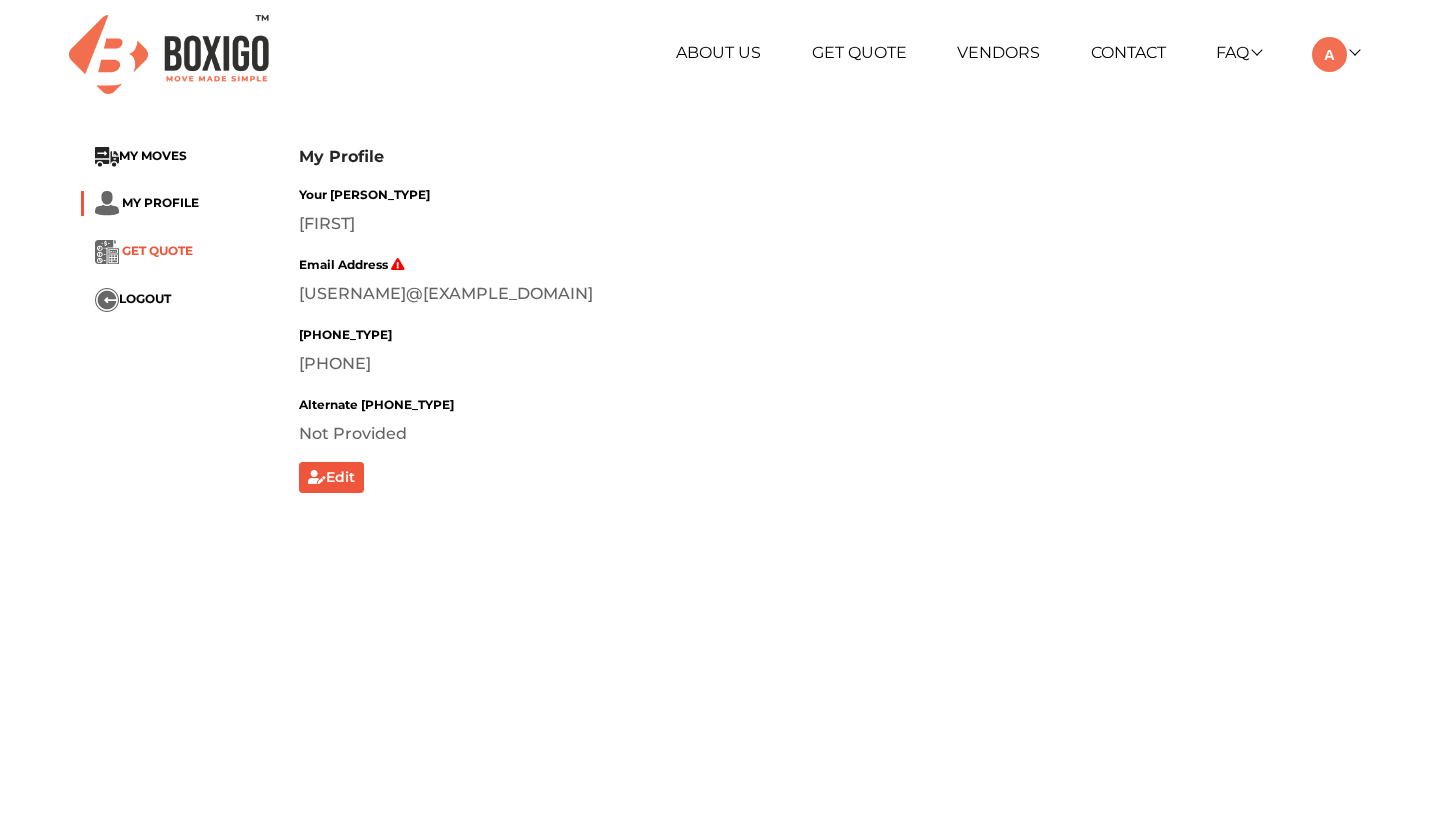 click on "GET QUOTE" at bounding box center [157, 250] 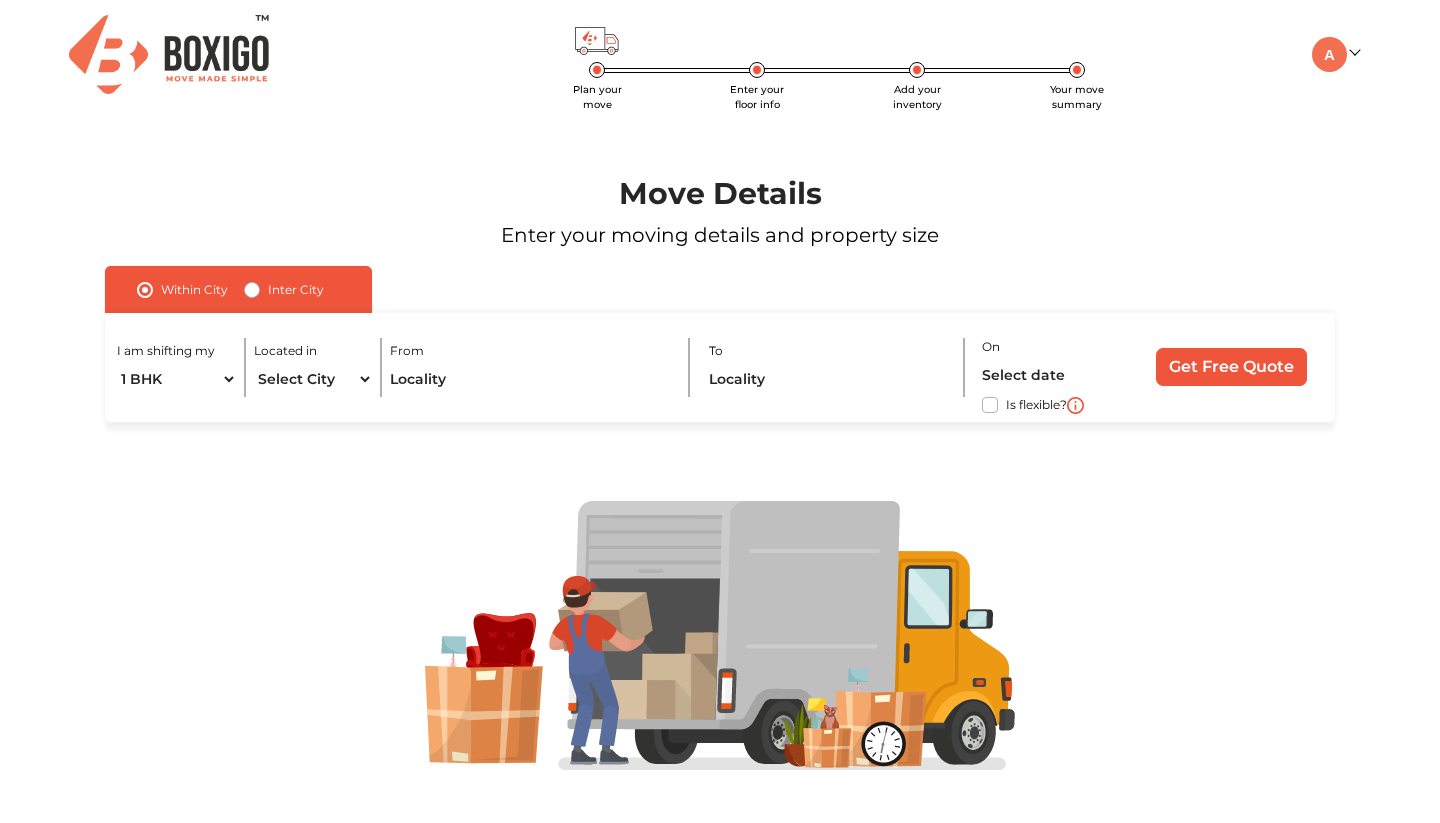 click at bounding box center [169, 54] 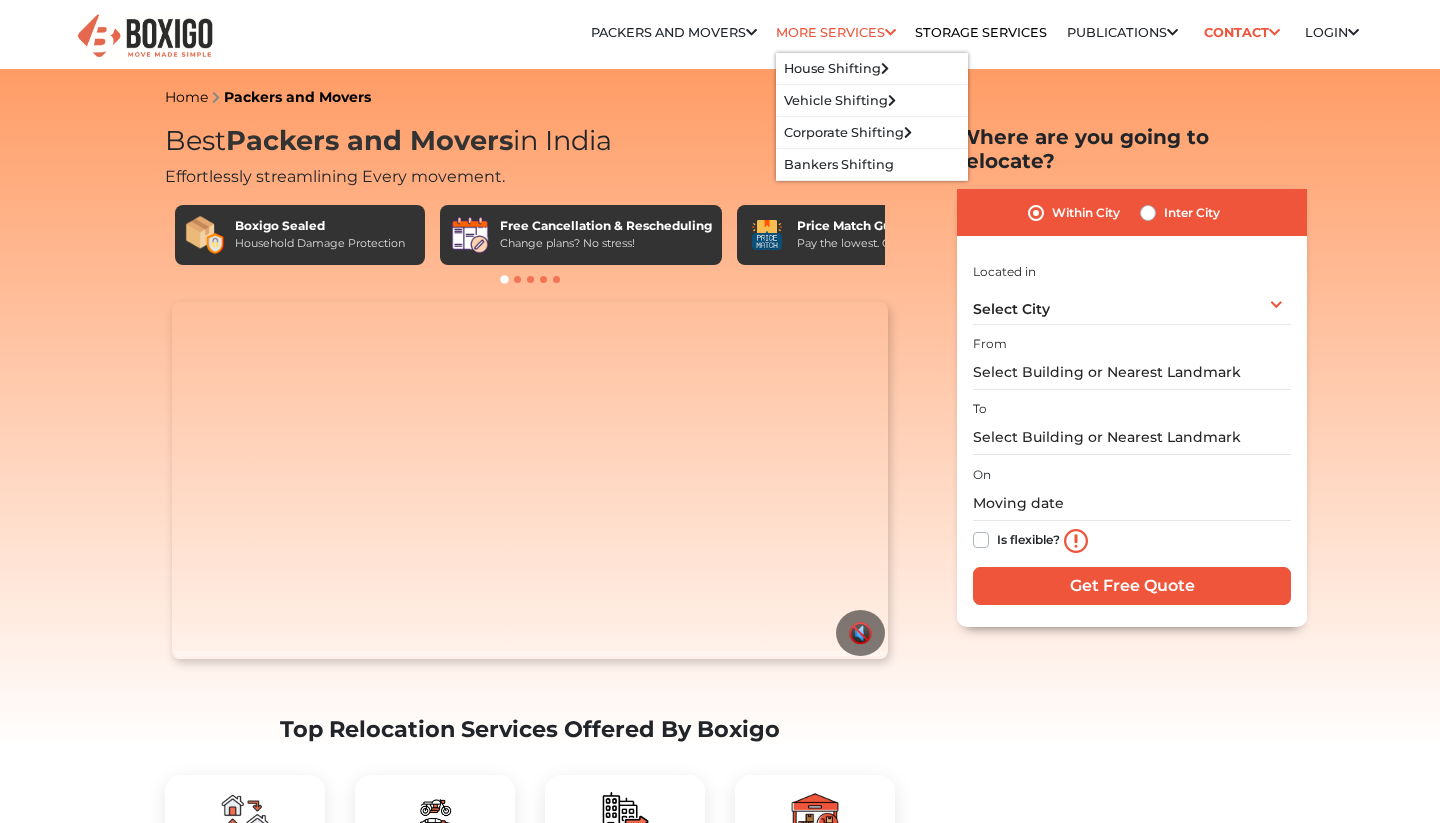 scroll, scrollTop: 0, scrollLeft: 0, axis: both 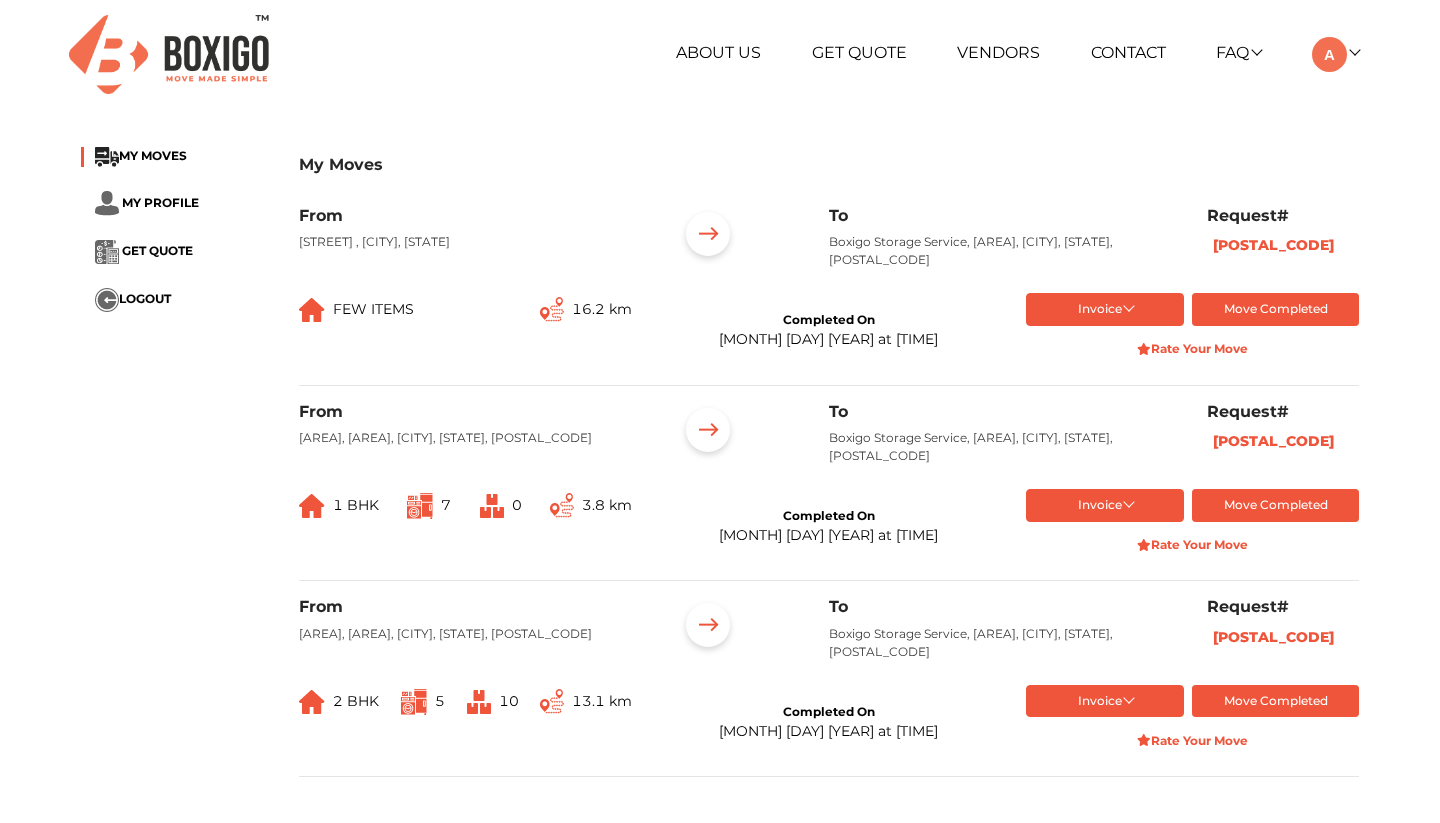 click on "Invoice" at bounding box center [1105, 309] 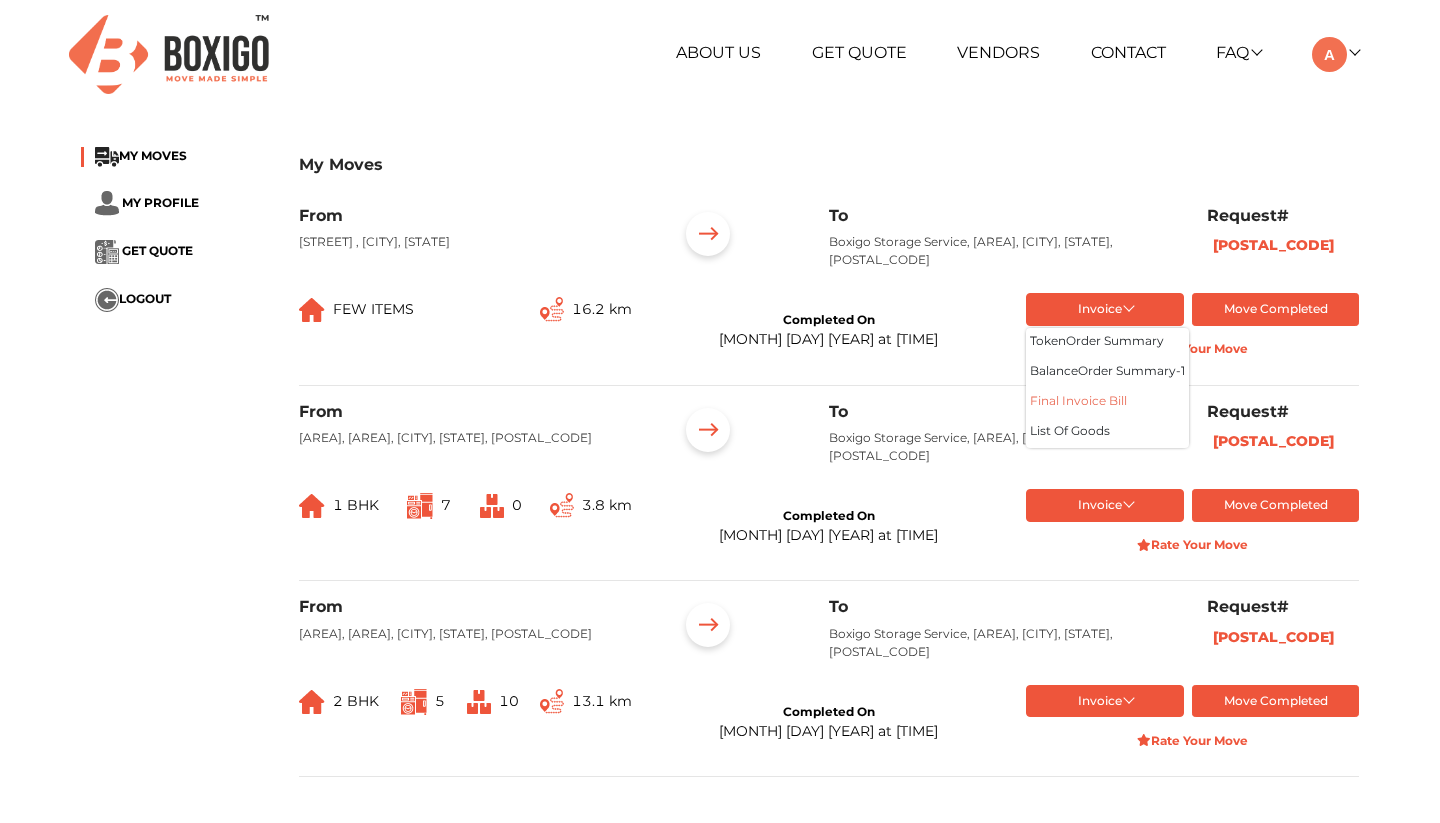 click on "Final Invoice Bill" at bounding box center [1107, 403] 